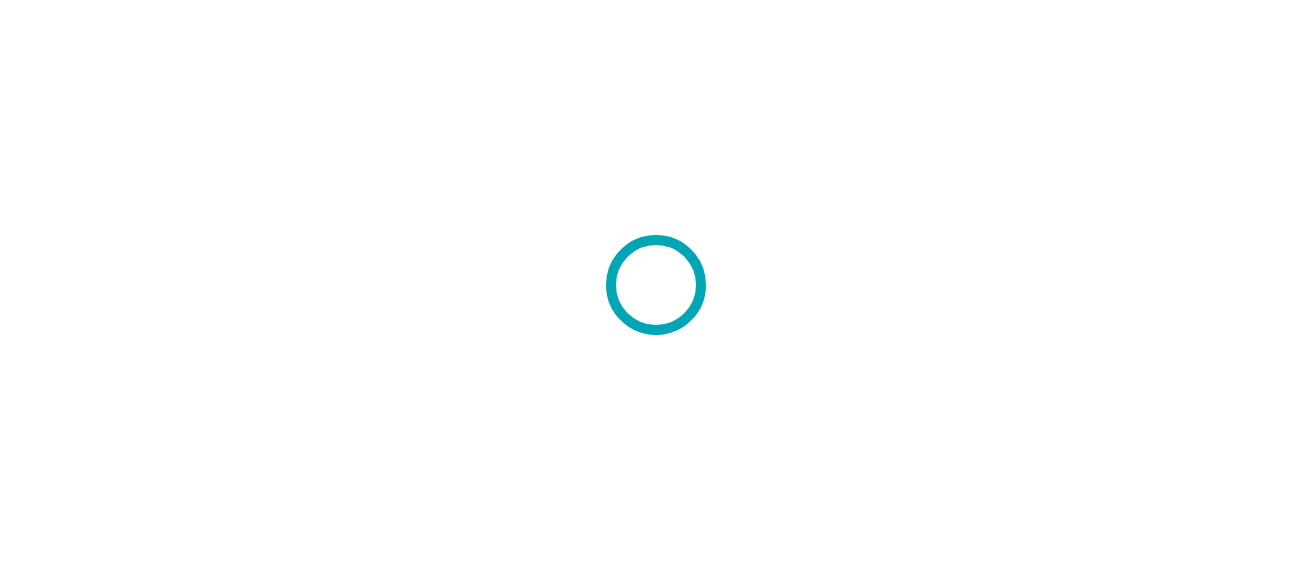 scroll, scrollTop: 0, scrollLeft: 0, axis: both 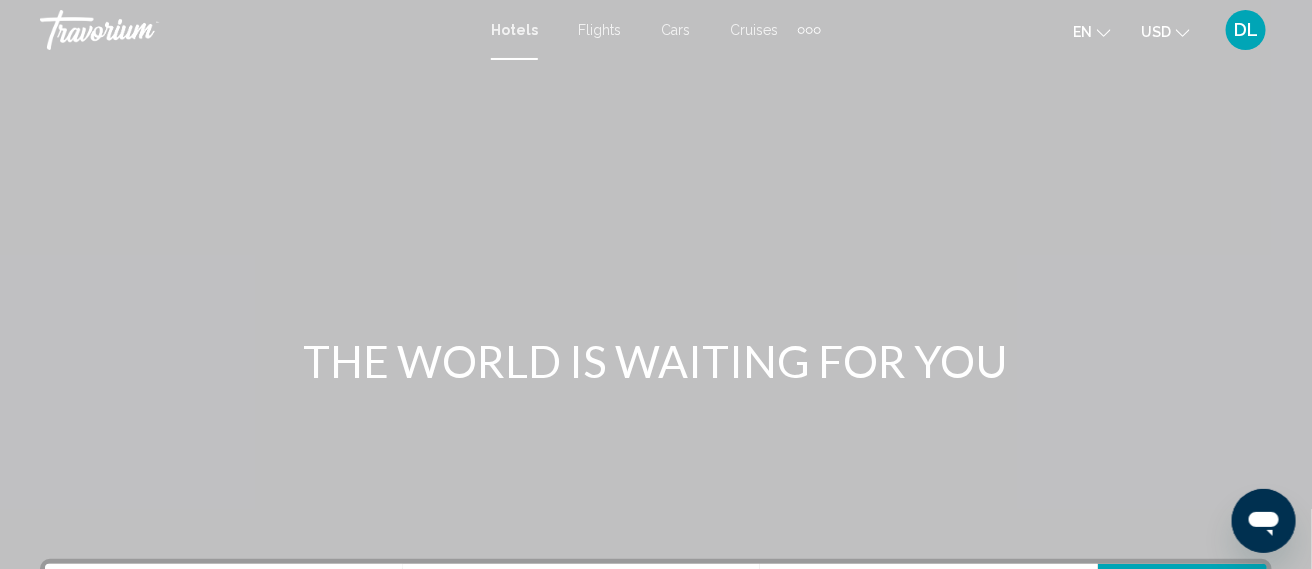 click on "Cars" at bounding box center [675, 30] 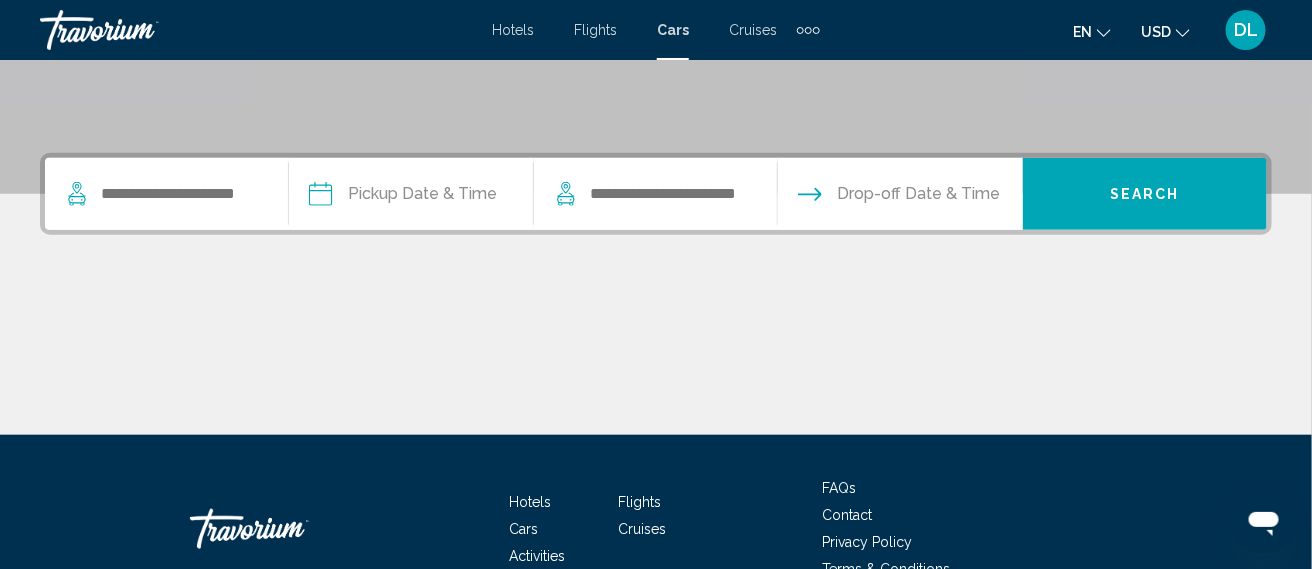 scroll, scrollTop: 516, scrollLeft: 0, axis: vertical 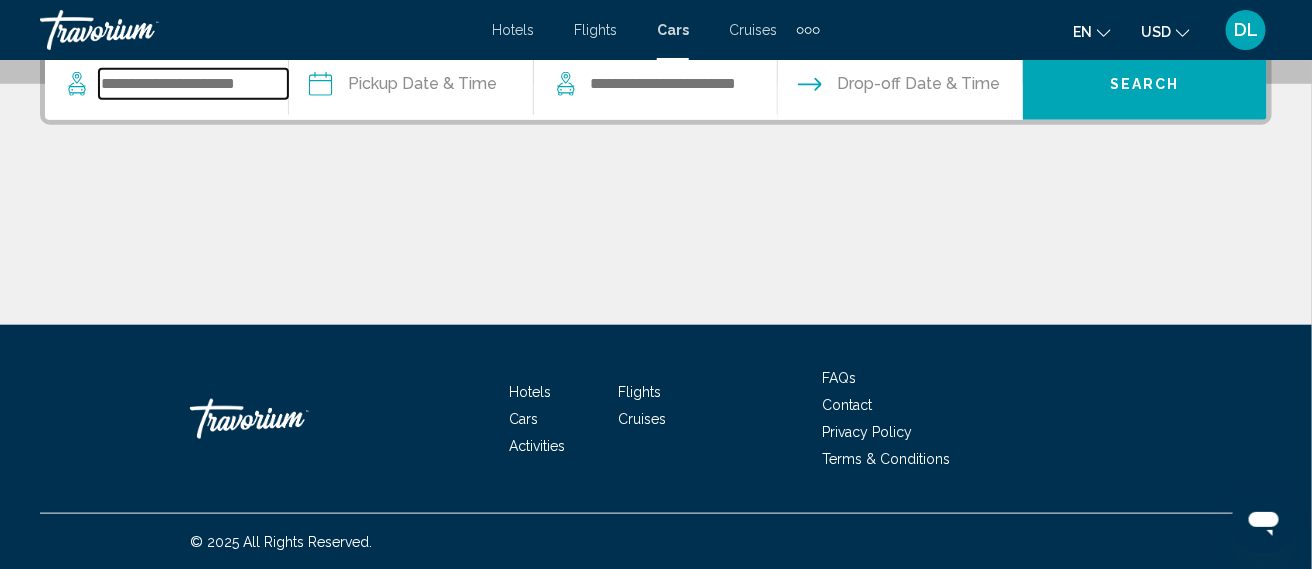 click at bounding box center [193, 84] 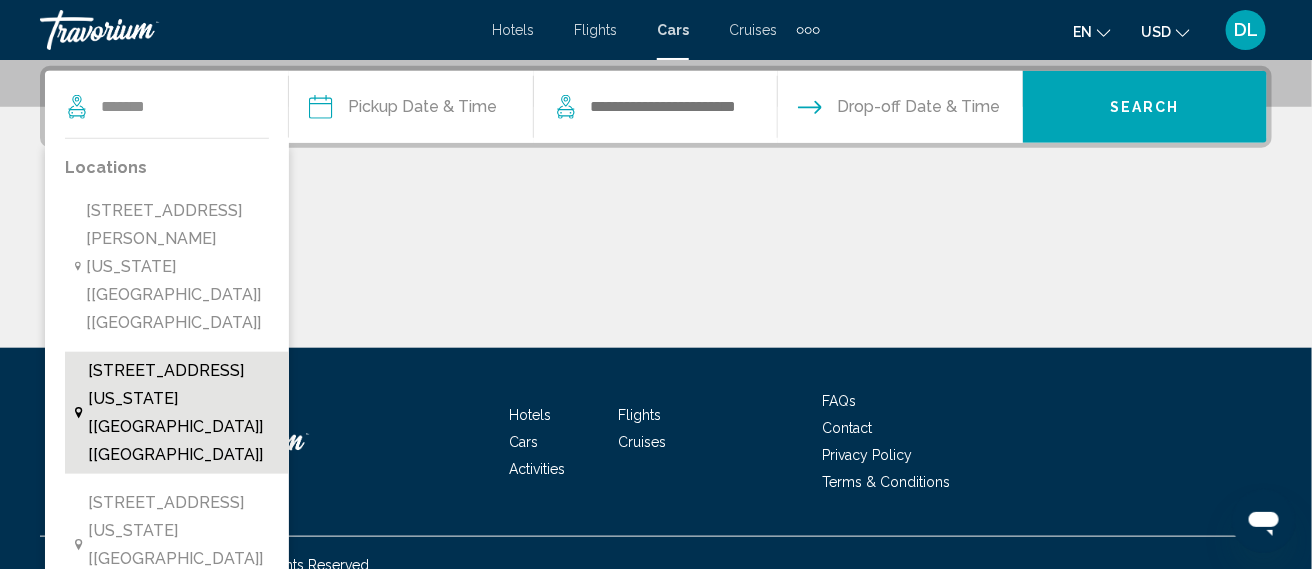 click on "[STREET_ADDRESS][US_STATE] [[GEOGRAPHIC_DATA]] [[GEOGRAPHIC_DATA]]" at bounding box center (183, 413) 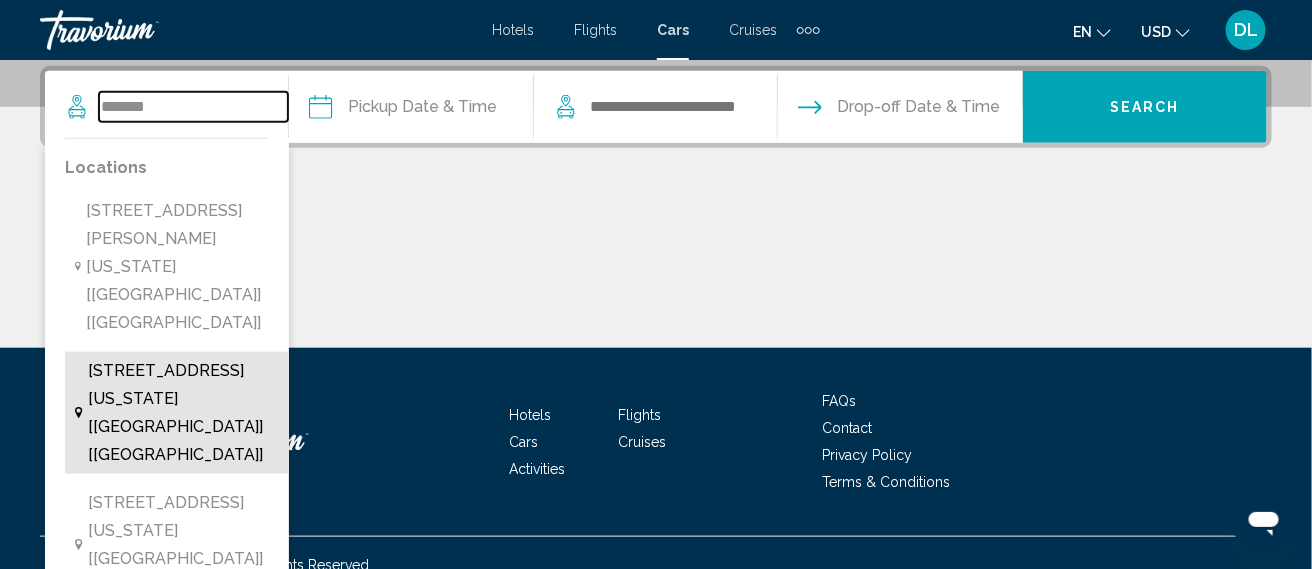 type on "**********" 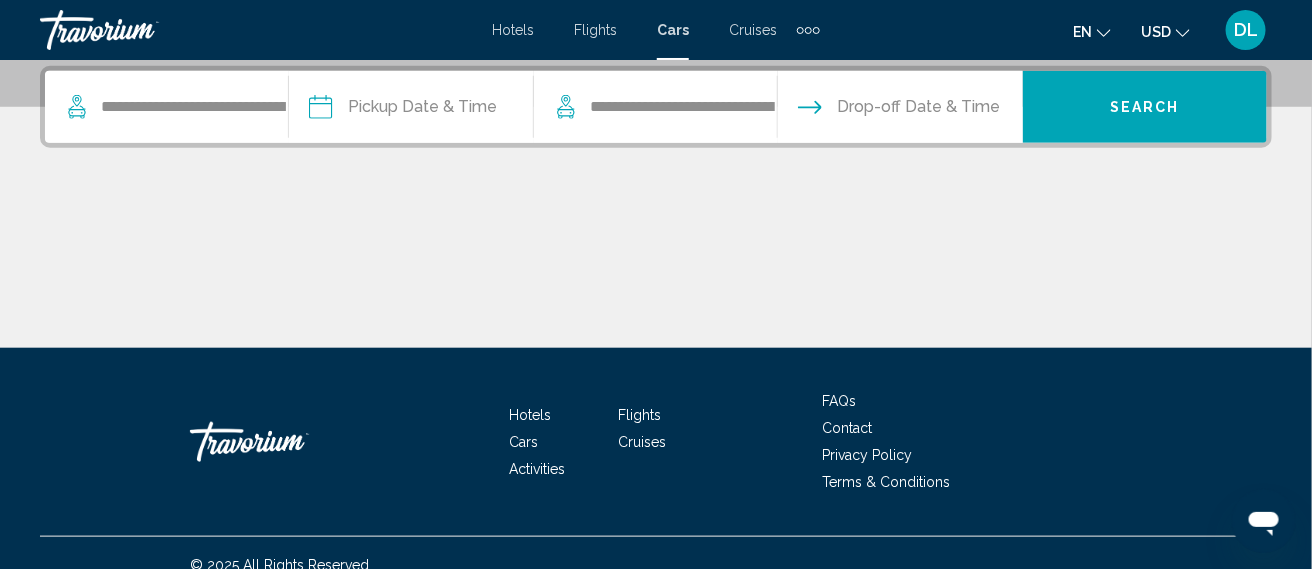 click at bounding box center [410, 110] 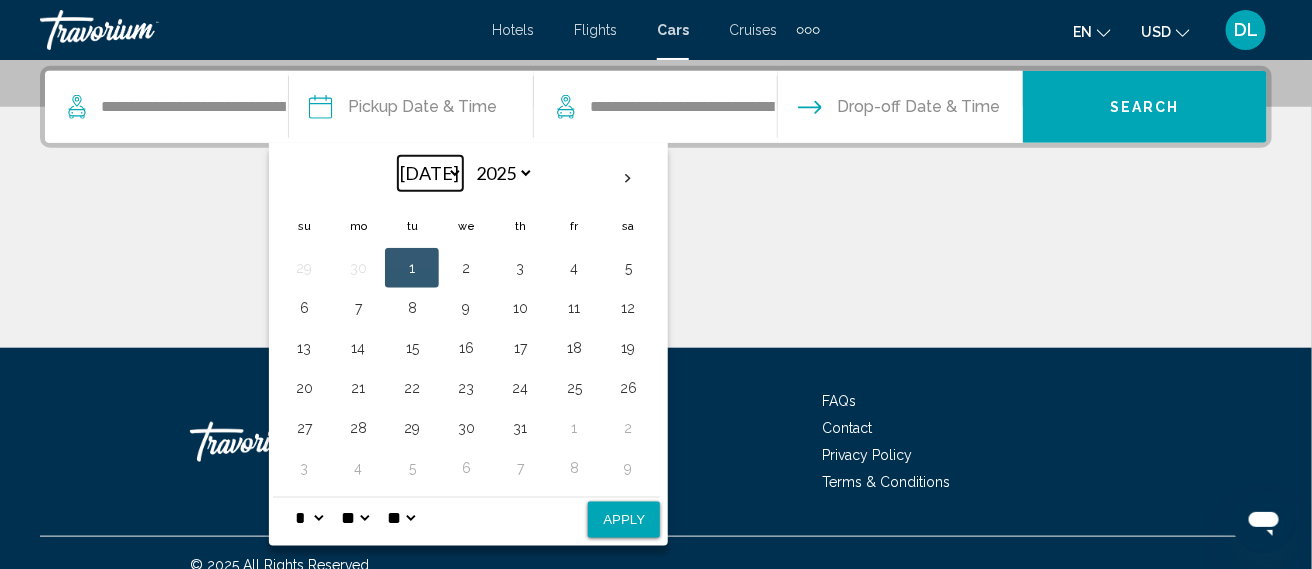 click on "*** *** *** *** *** *** *** *** *** *** *** ***" at bounding box center (430, 173) 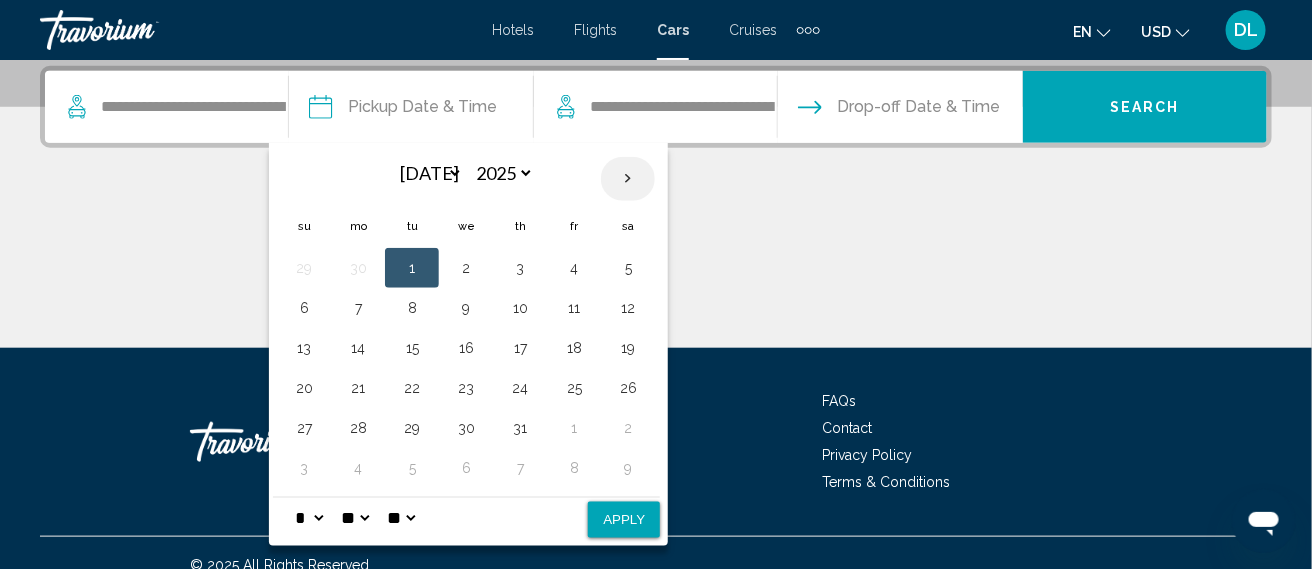 click at bounding box center (628, 179) 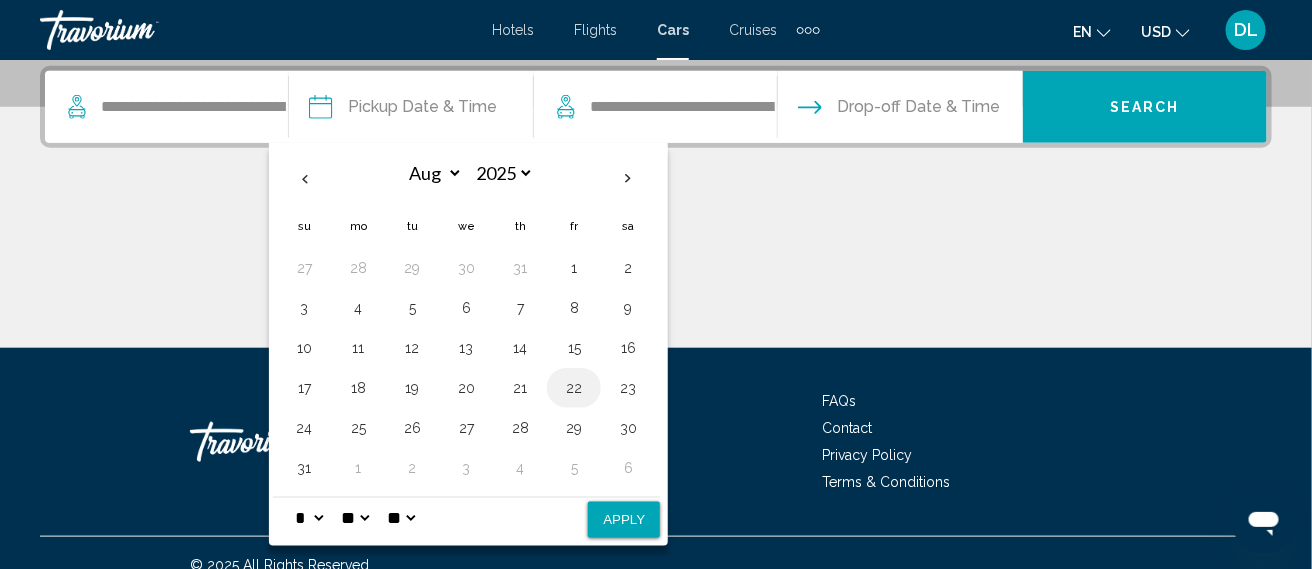 click on "22" at bounding box center (574, 388) 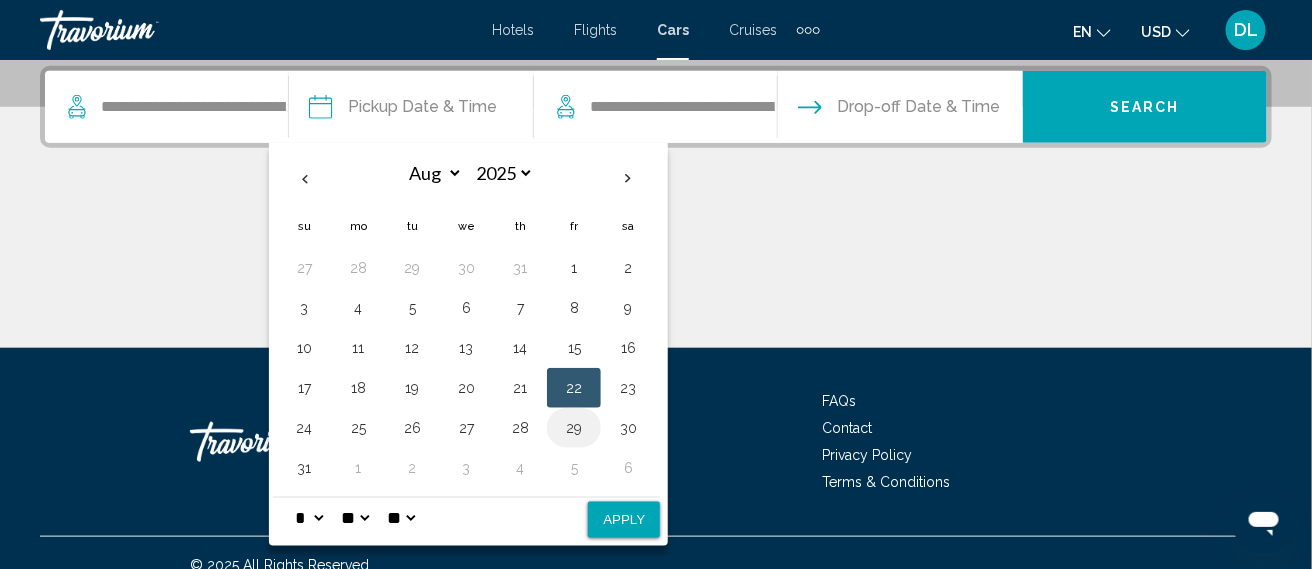 click on "29" at bounding box center [574, 428] 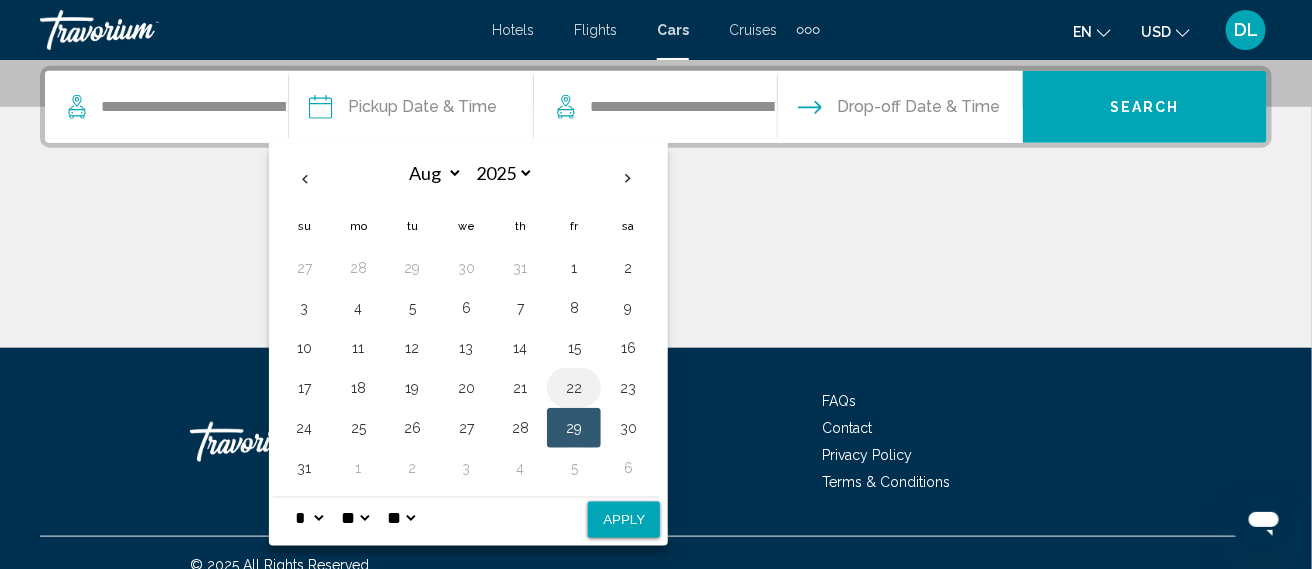 click on "22" at bounding box center [574, 388] 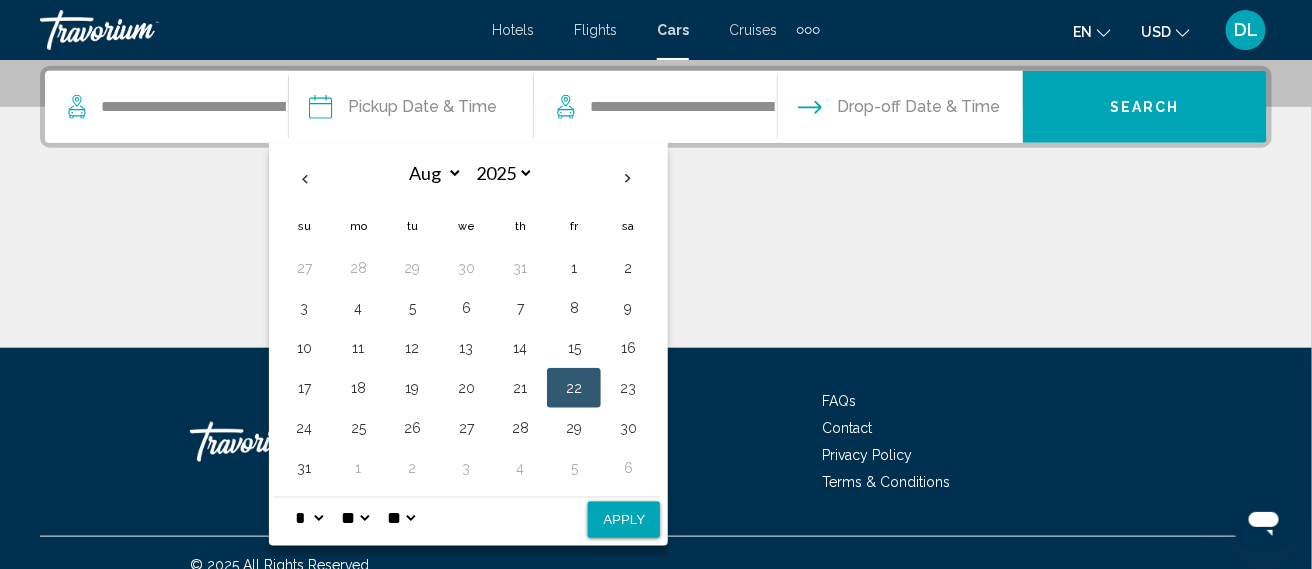 click on "Drop-off Date & Time" at bounding box center (899, 107) 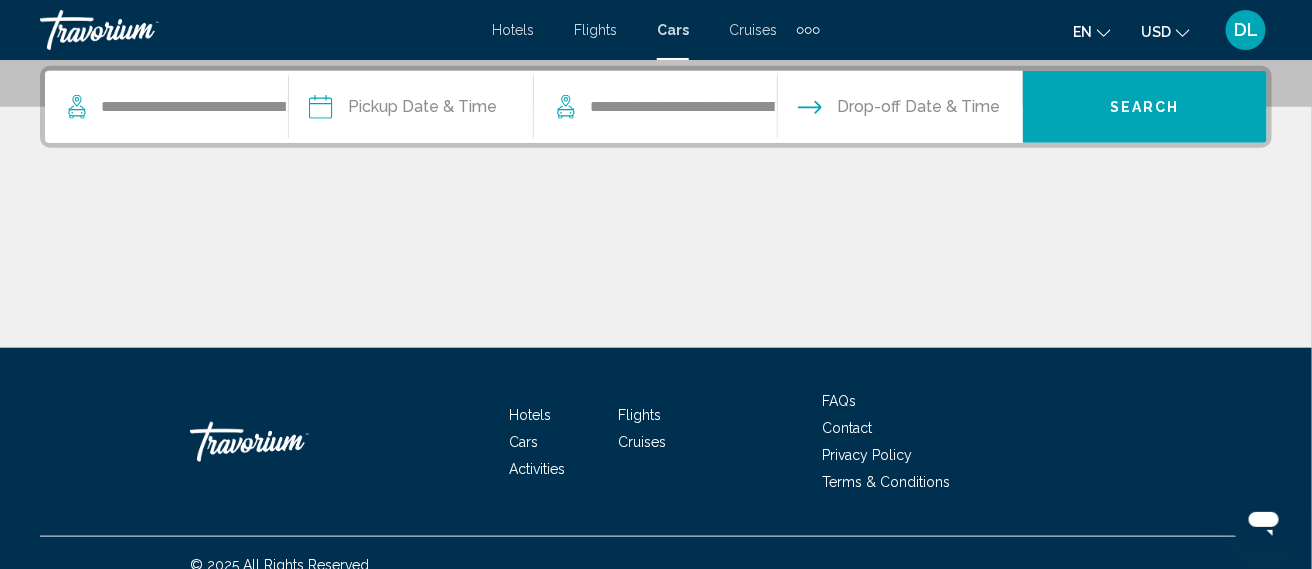 click 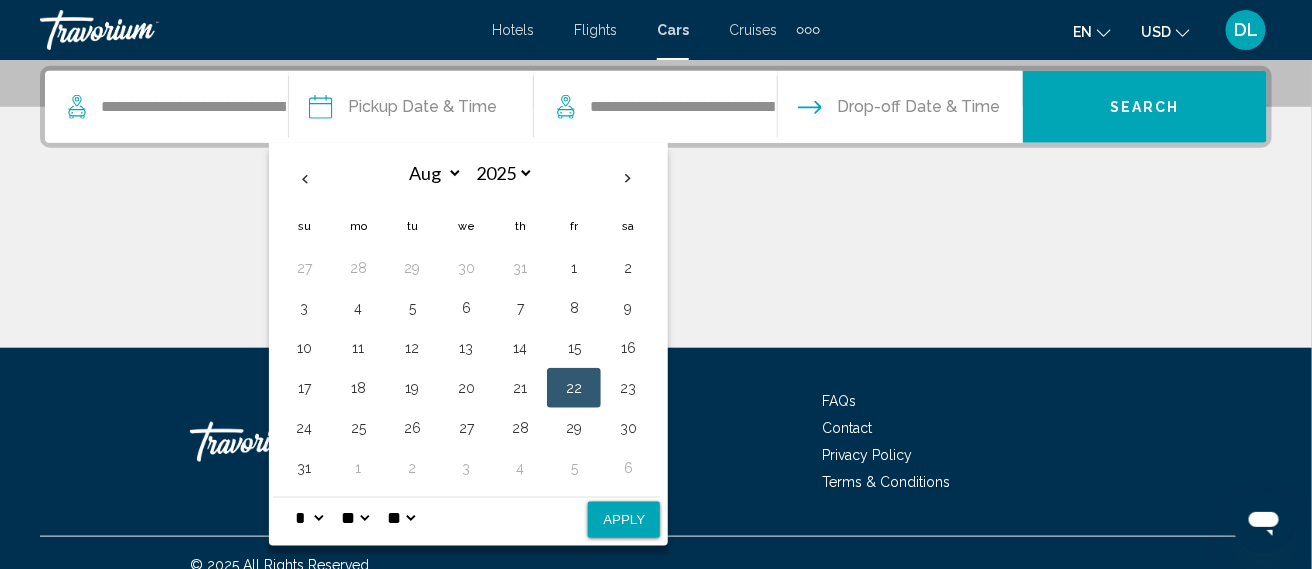 click on "22" at bounding box center (574, 388) 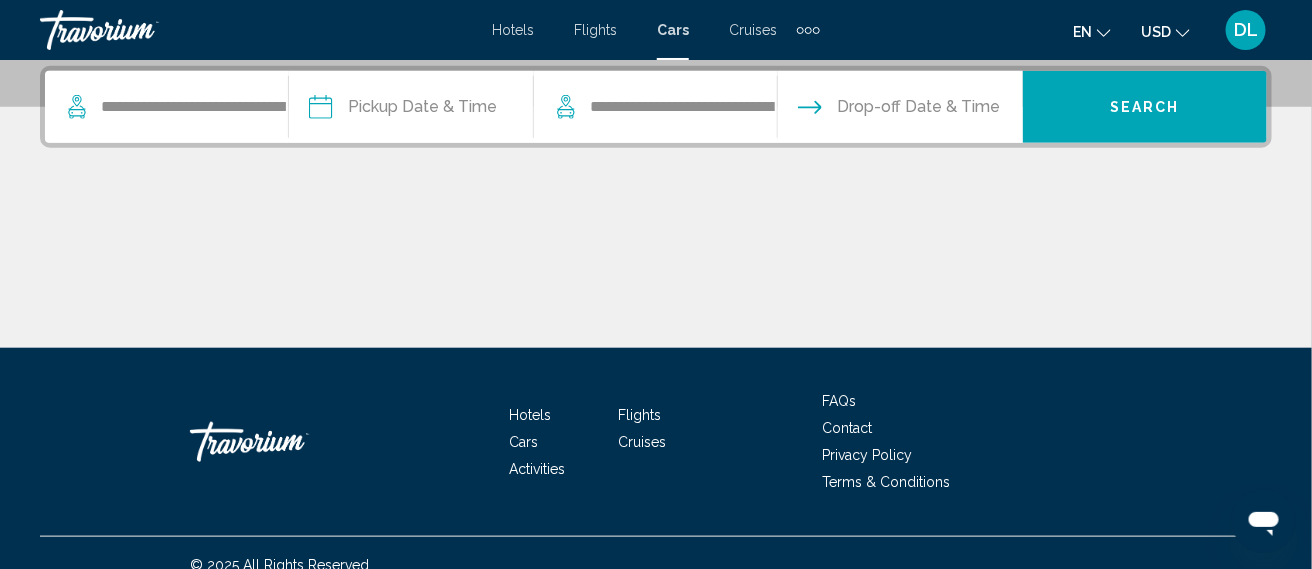 click 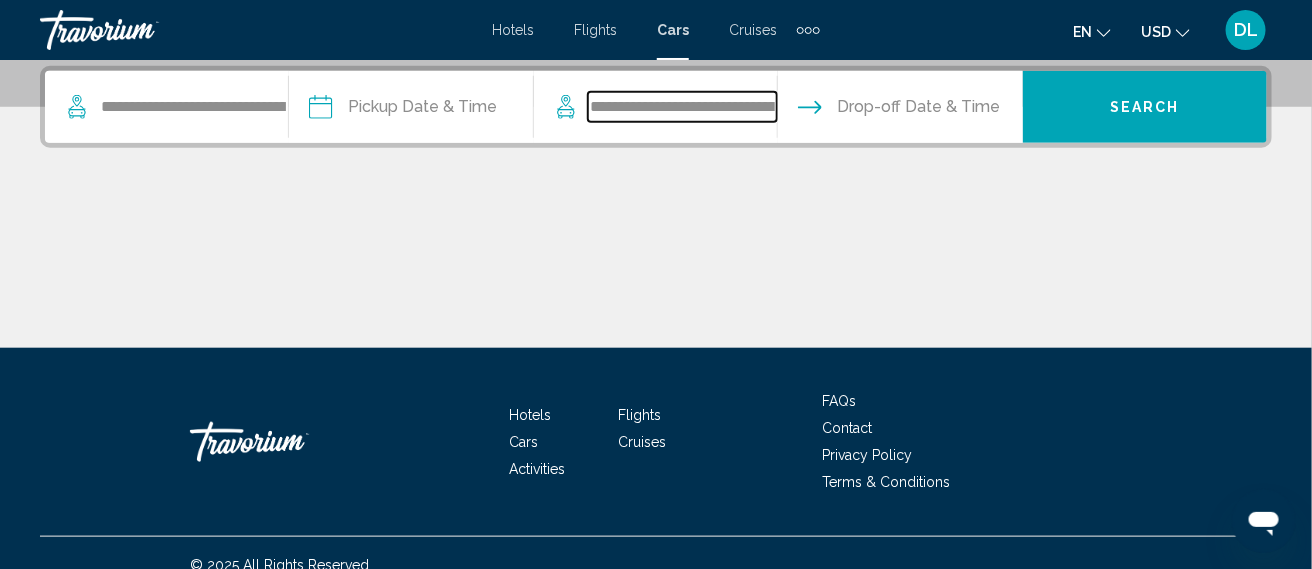 click on "**********" at bounding box center [682, 107] 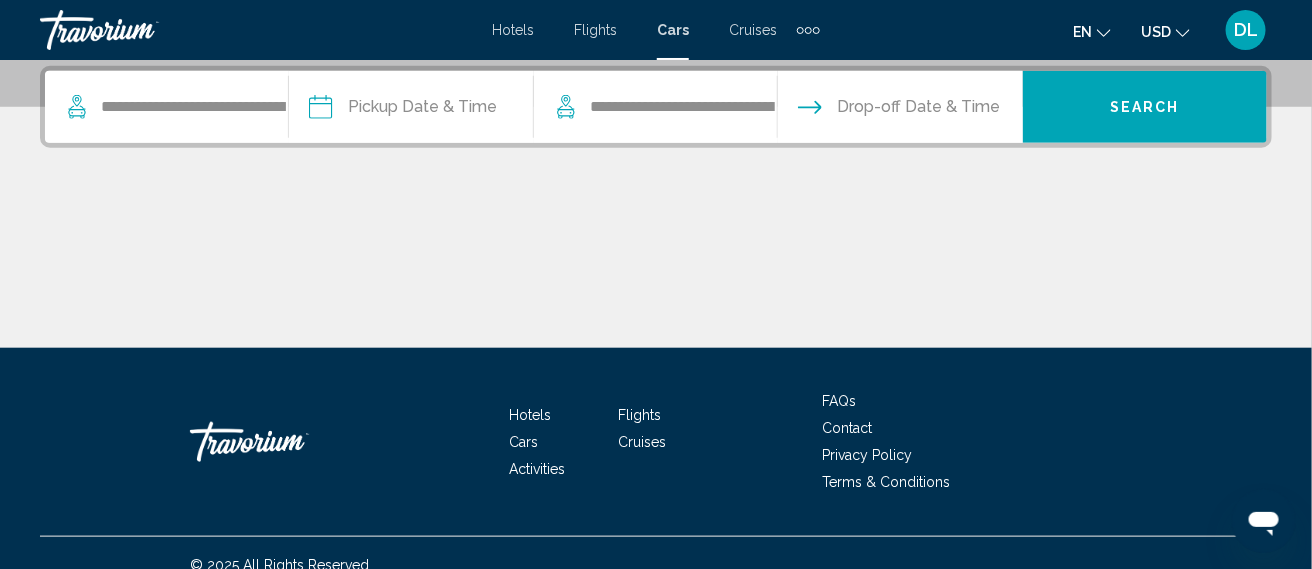 click on "Drop-off Date & Time" at bounding box center [918, 107] 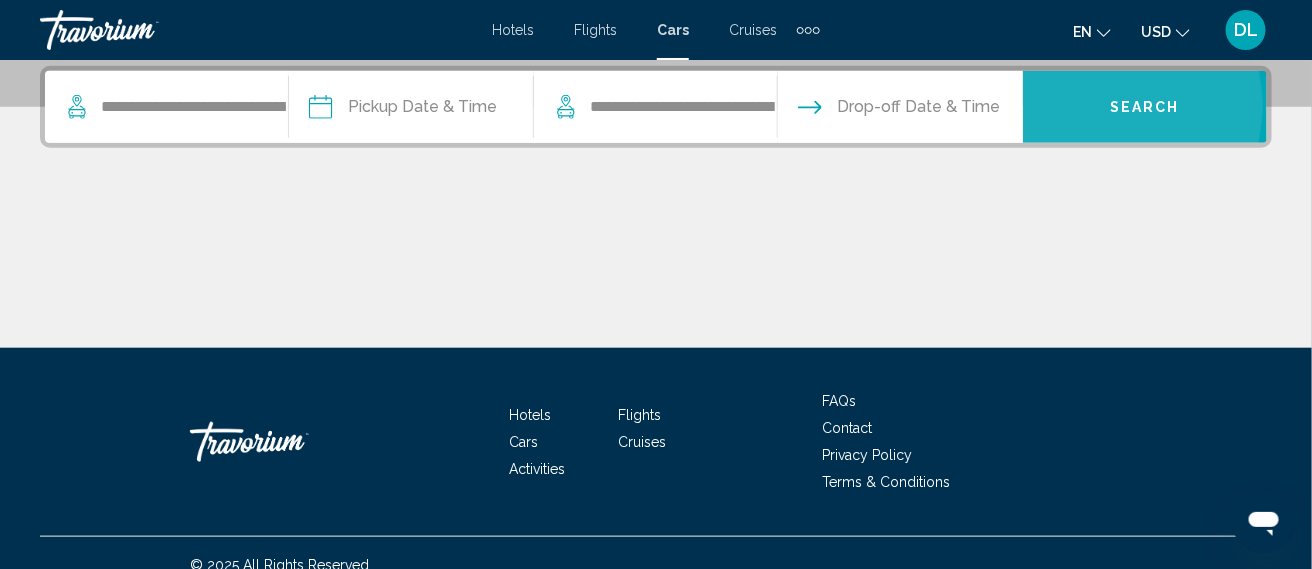 click on "Search" at bounding box center (1145, 107) 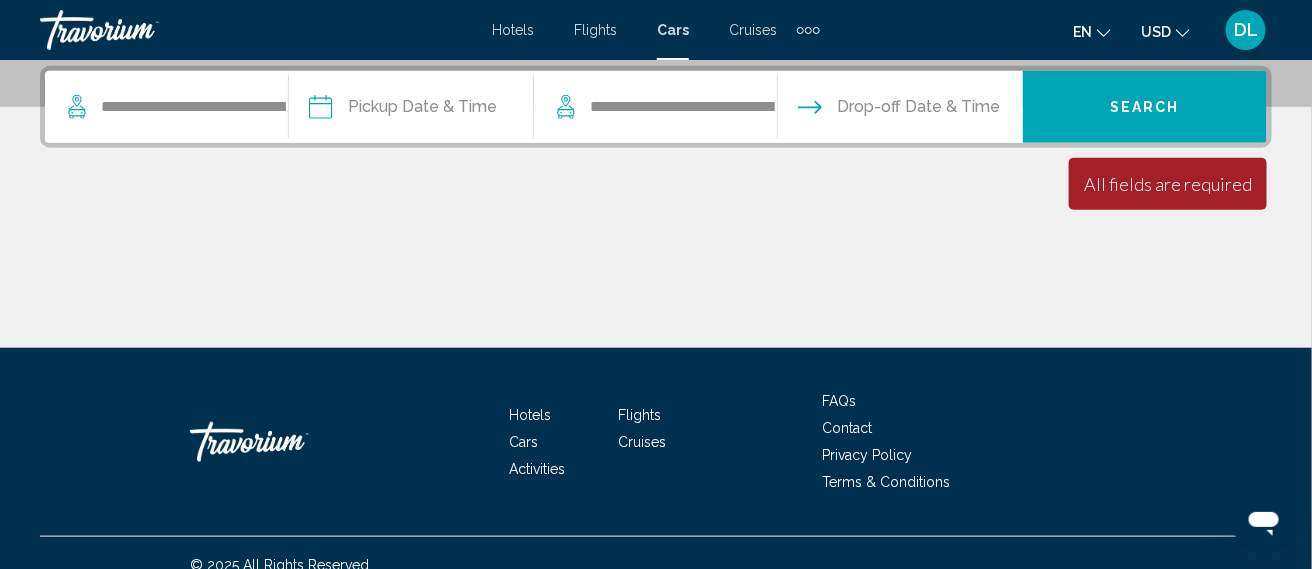 click at bounding box center (410, 110) 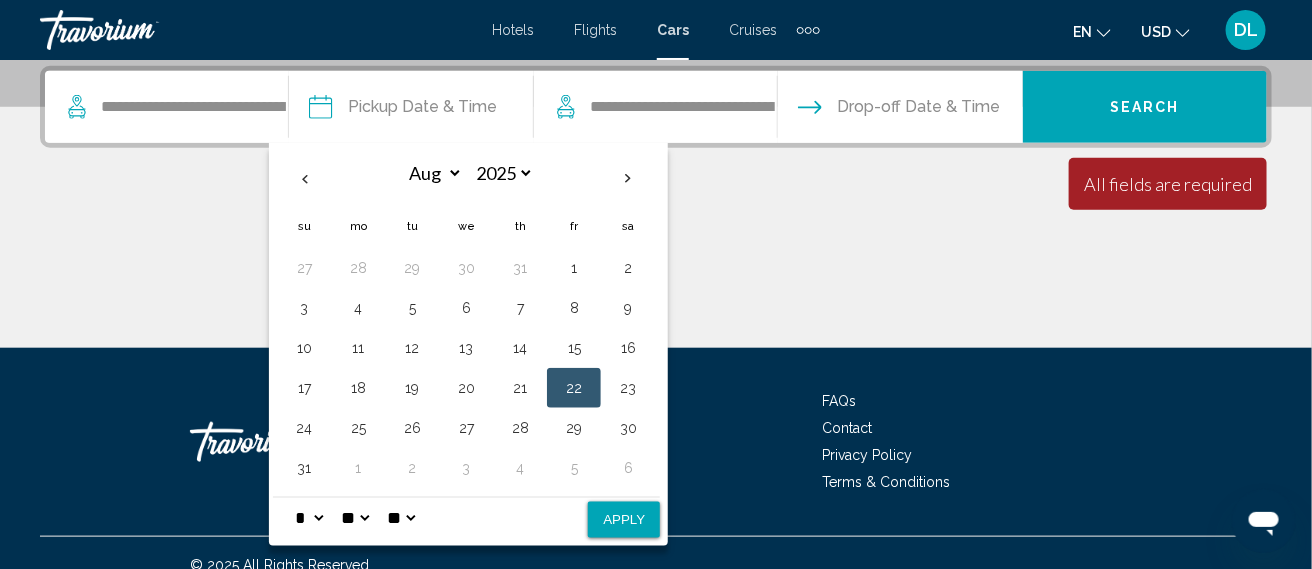 click on "Apply" at bounding box center [624, 520] 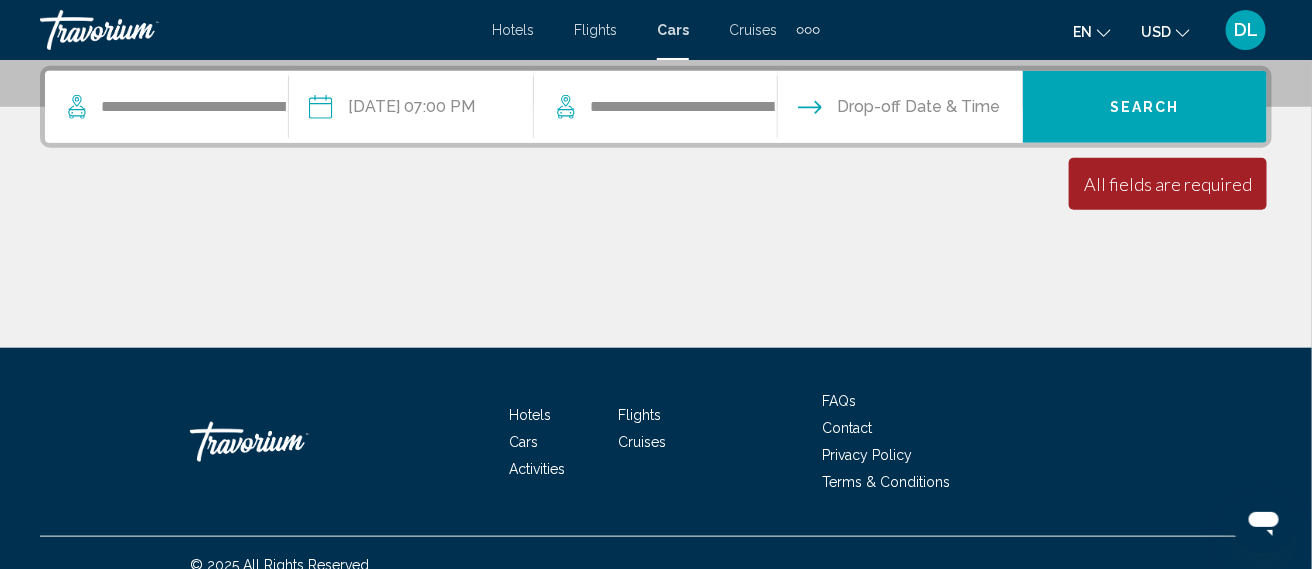 click on "**********" at bounding box center [410, 110] 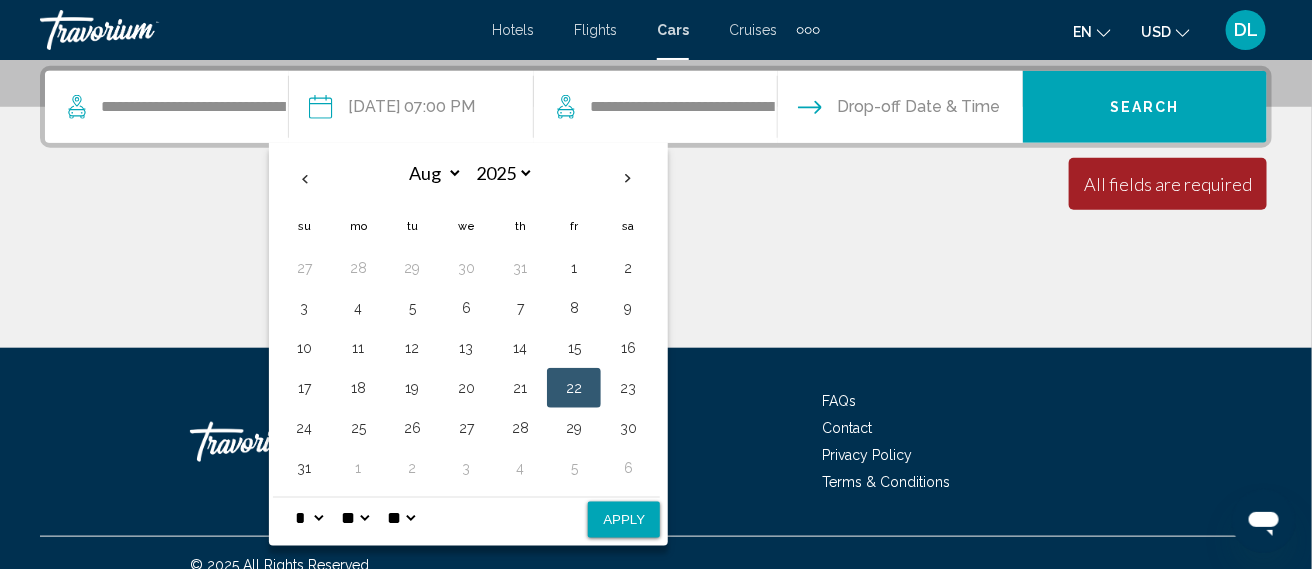 click on "** **" at bounding box center (401, 518) 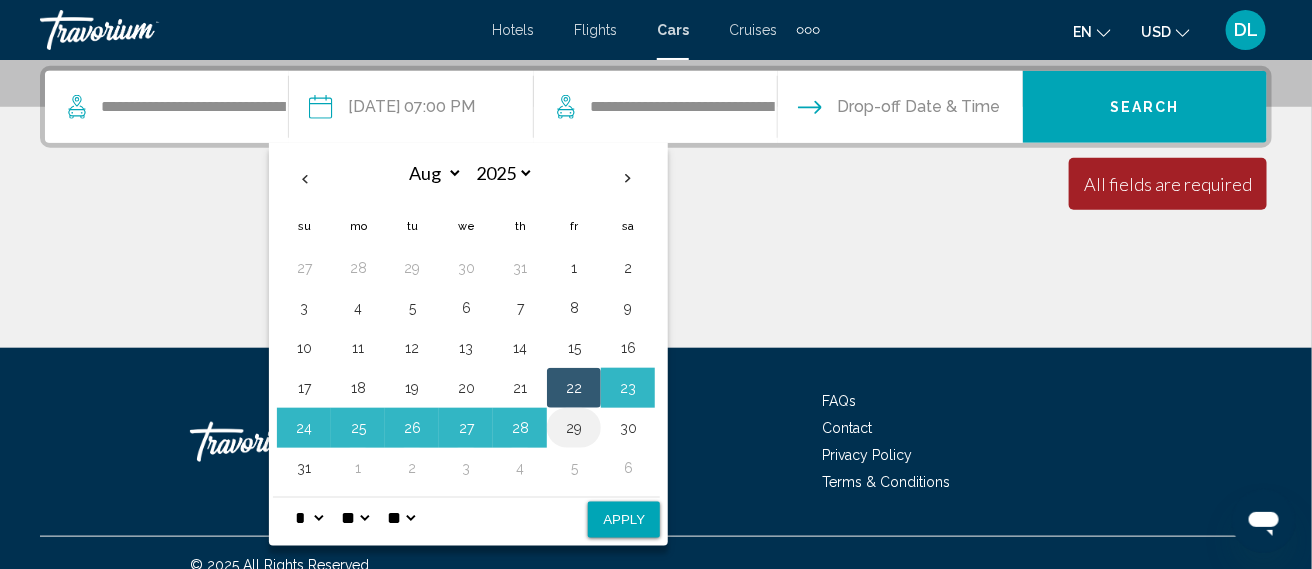 click on "29" at bounding box center [574, 428] 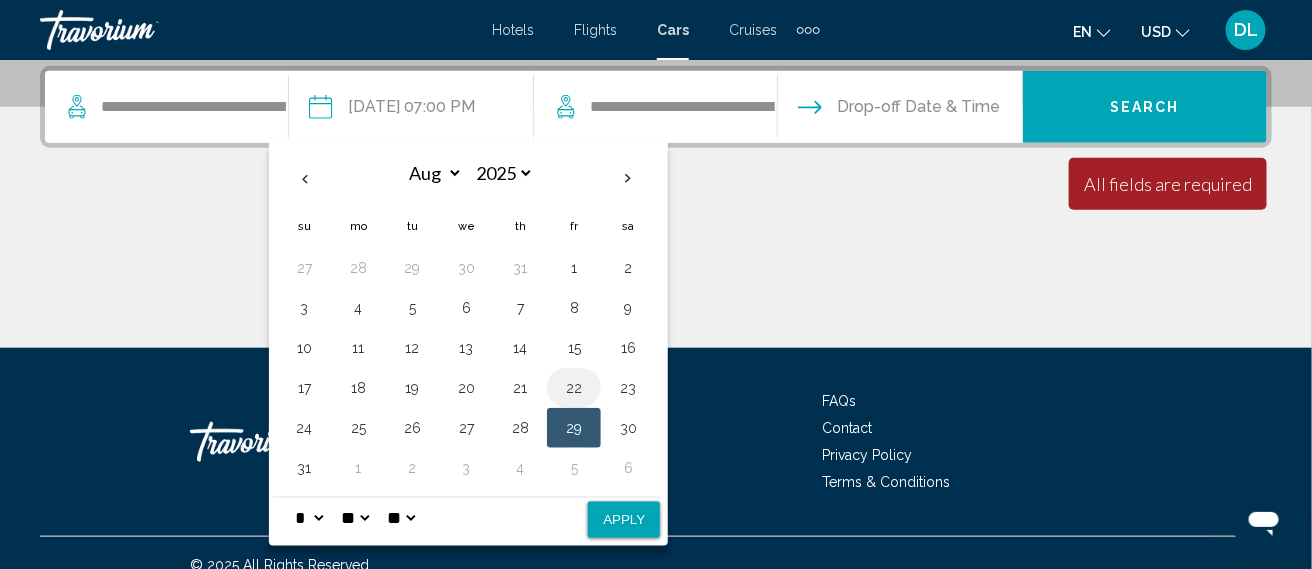 click on "22" at bounding box center (574, 388) 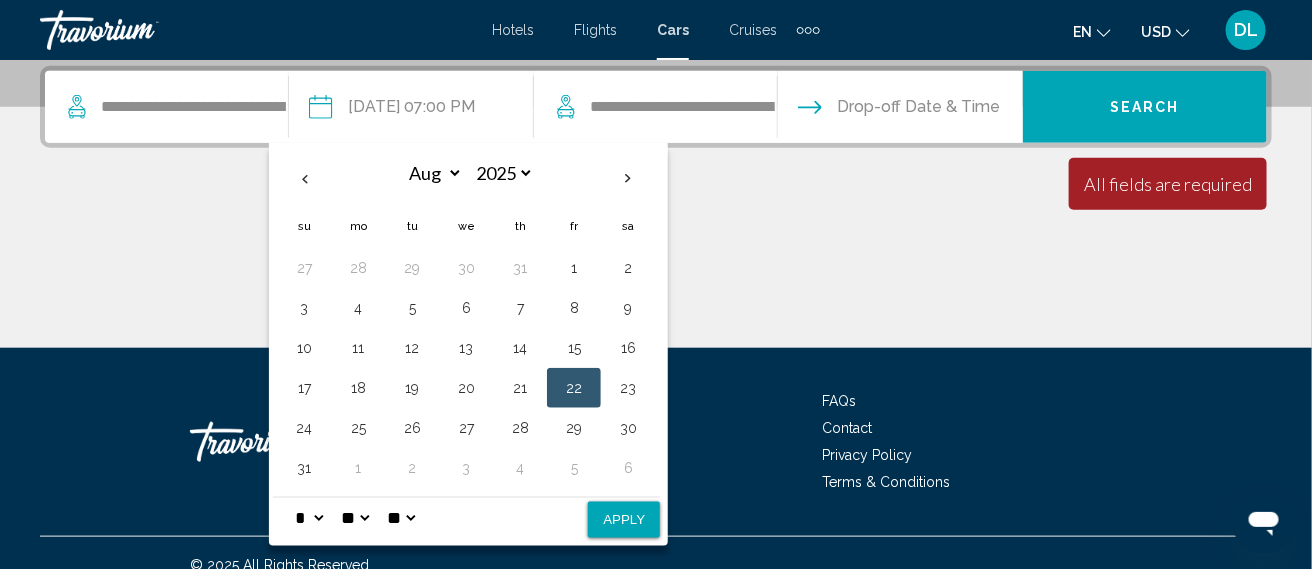 click on "Apply" at bounding box center [624, 520] 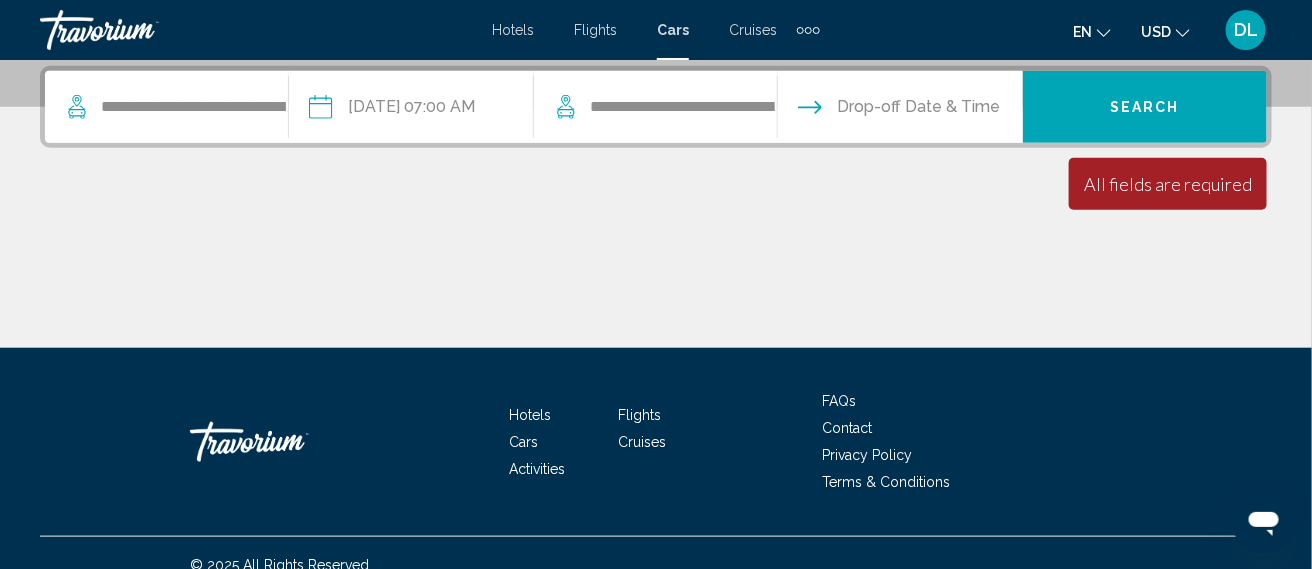 click at bounding box center [899, 110] 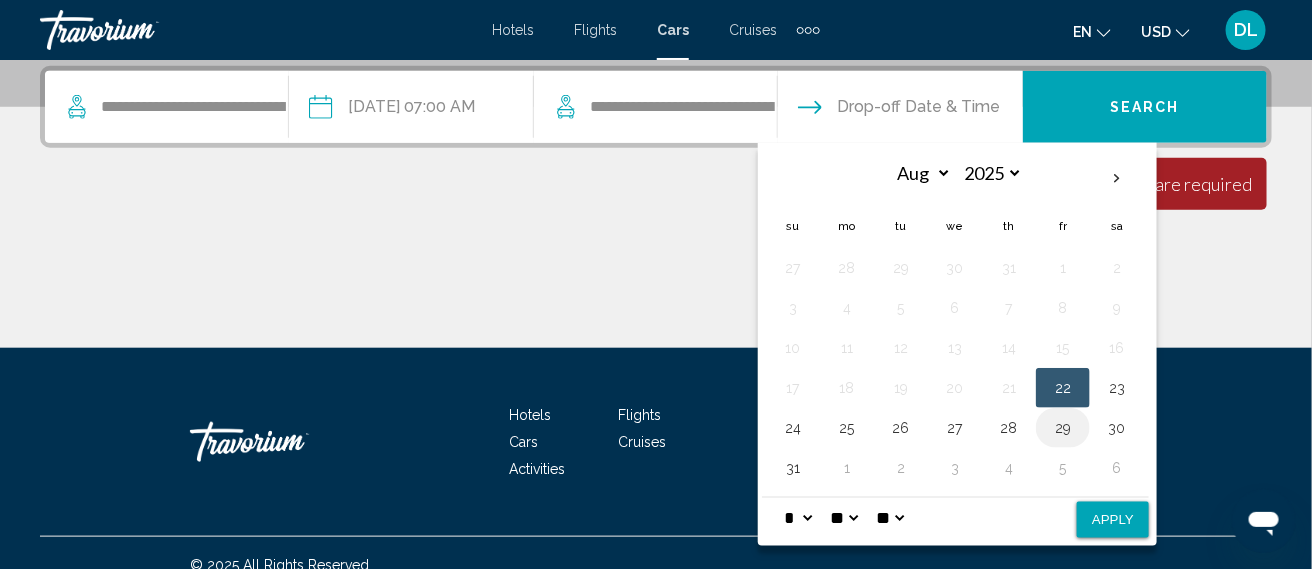 click on "29" at bounding box center [1063, 428] 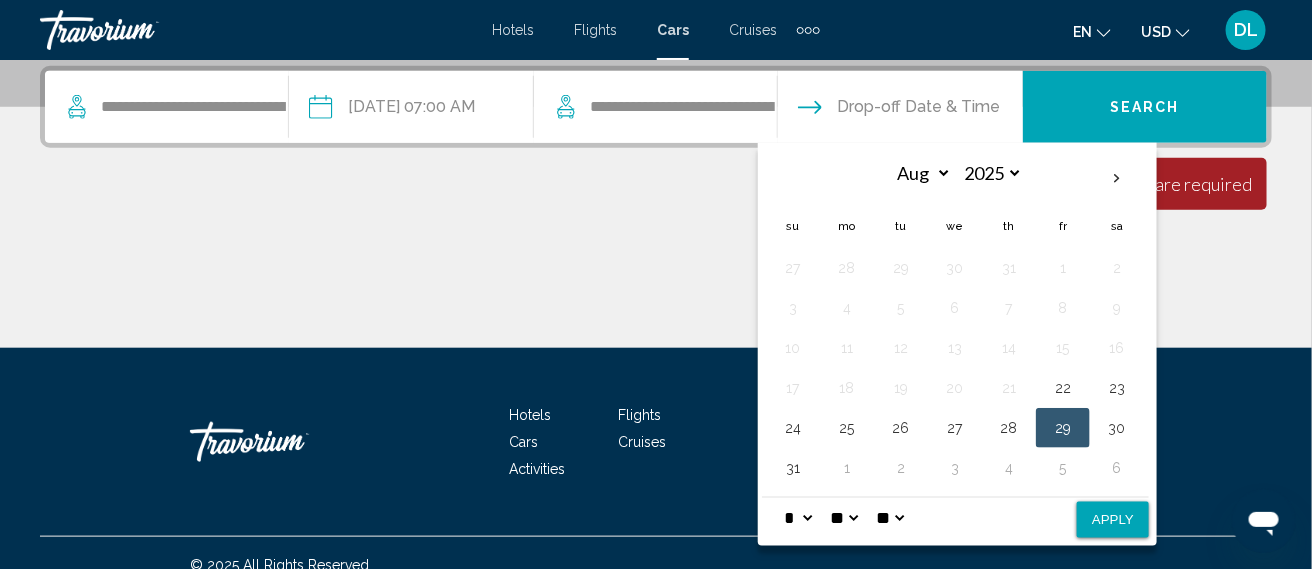 click on "** **" at bounding box center [890, 518] 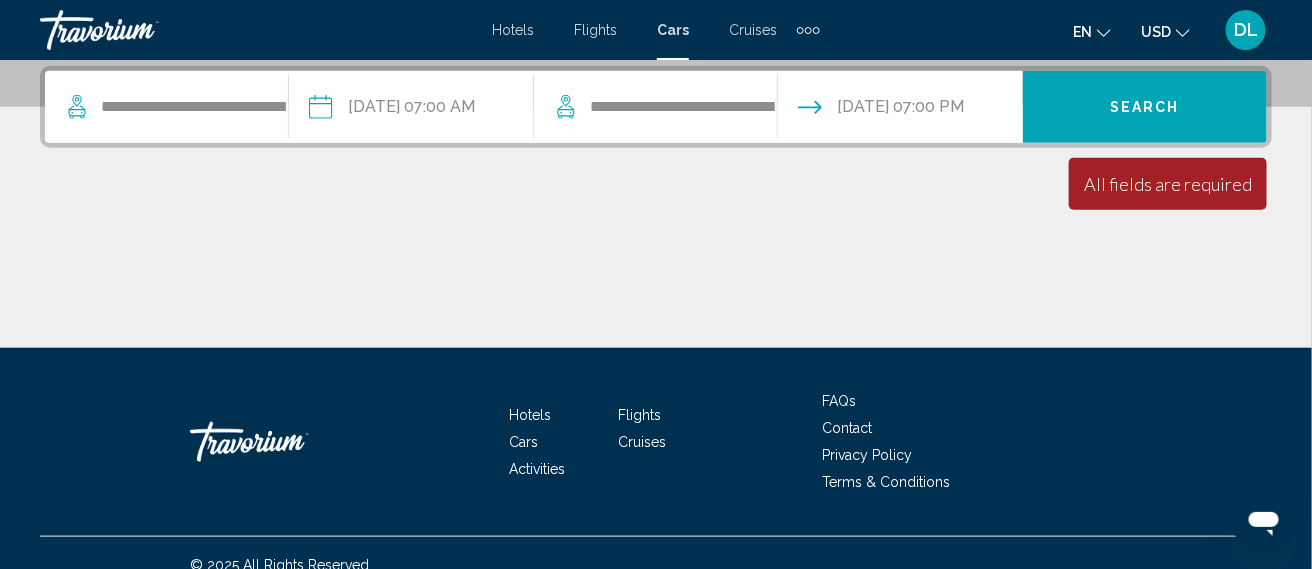 click on "Search" at bounding box center [1145, 108] 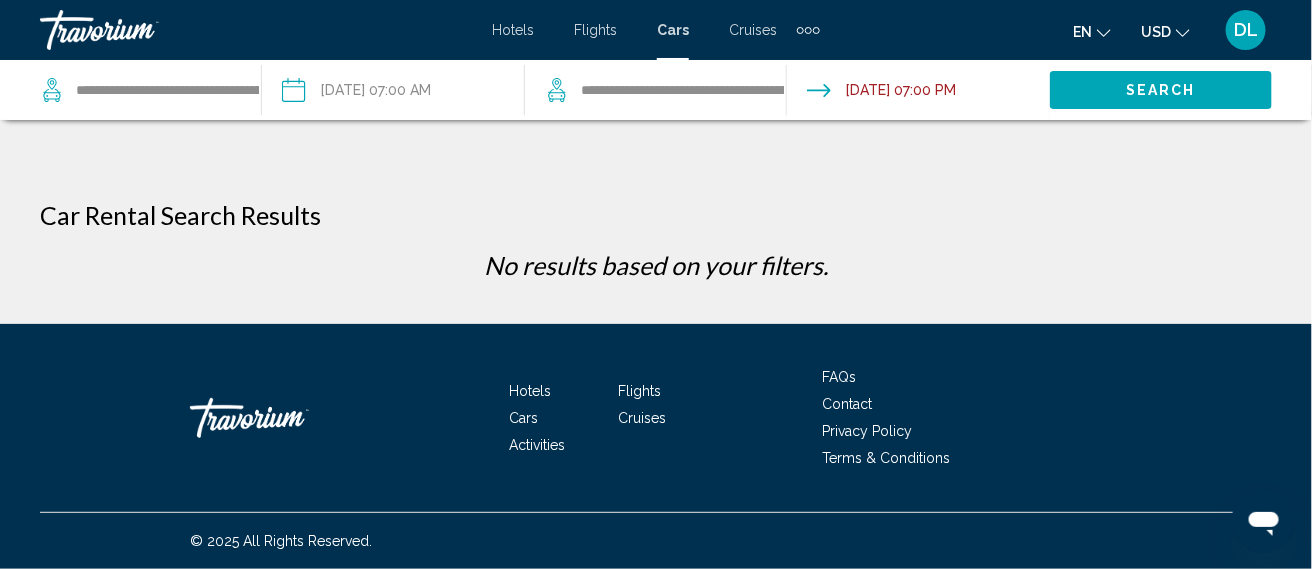 scroll, scrollTop: 0, scrollLeft: 0, axis: both 